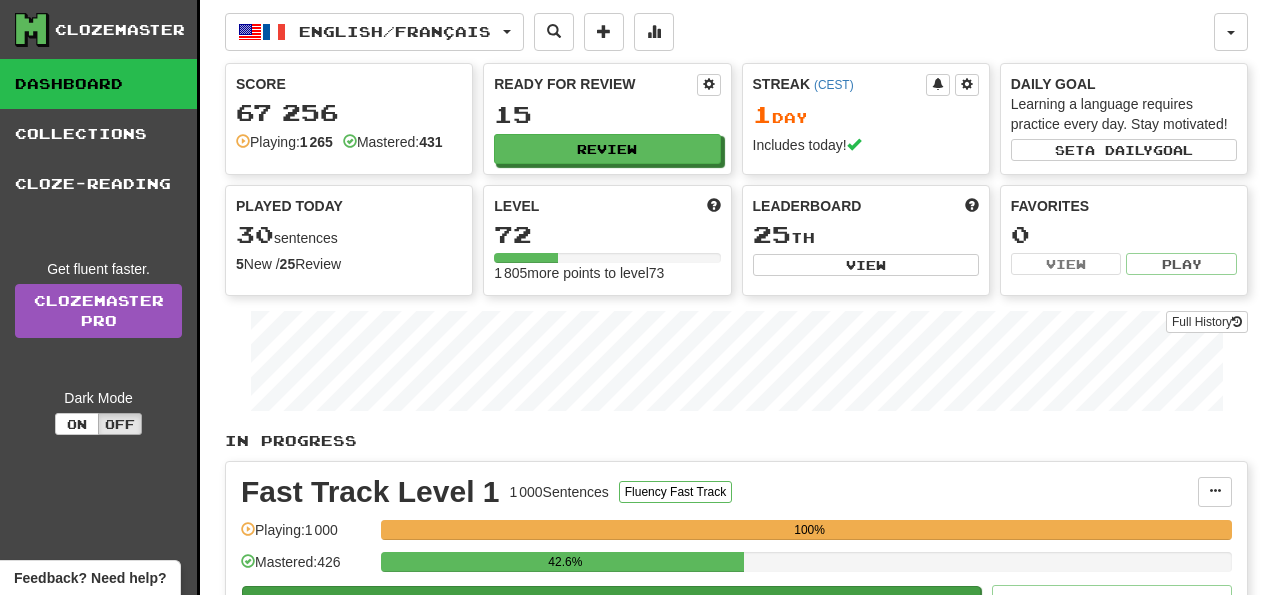 scroll, scrollTop: 0, scrollLeft: 0, axis: both 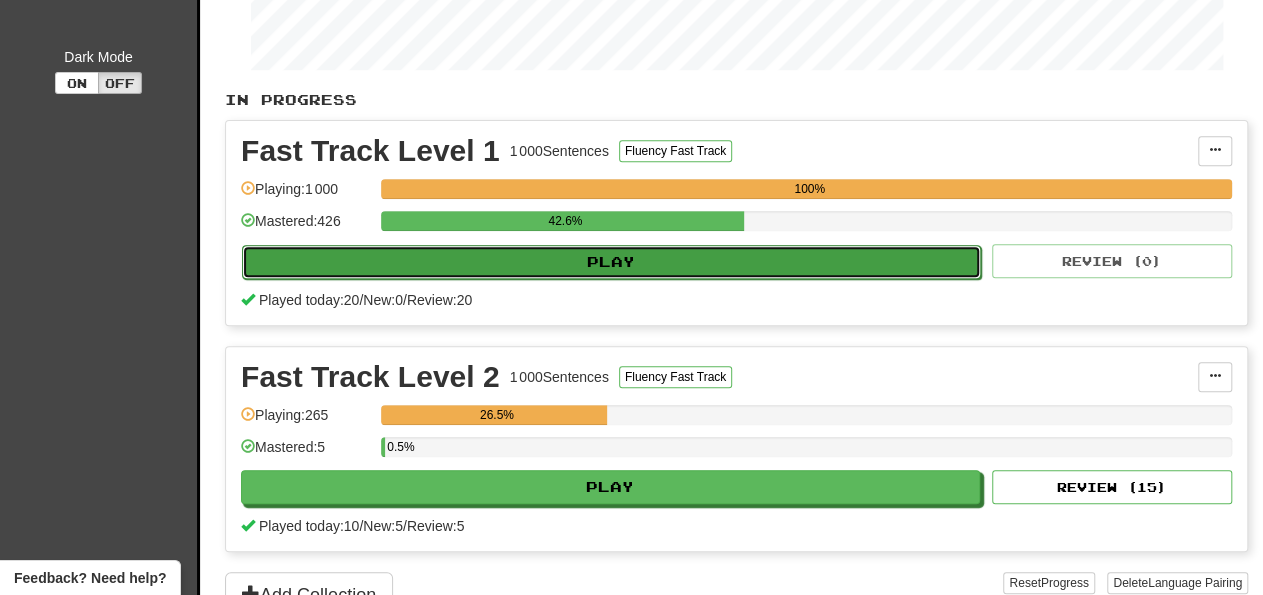 click on "Play" at bounding box center (611, 262) 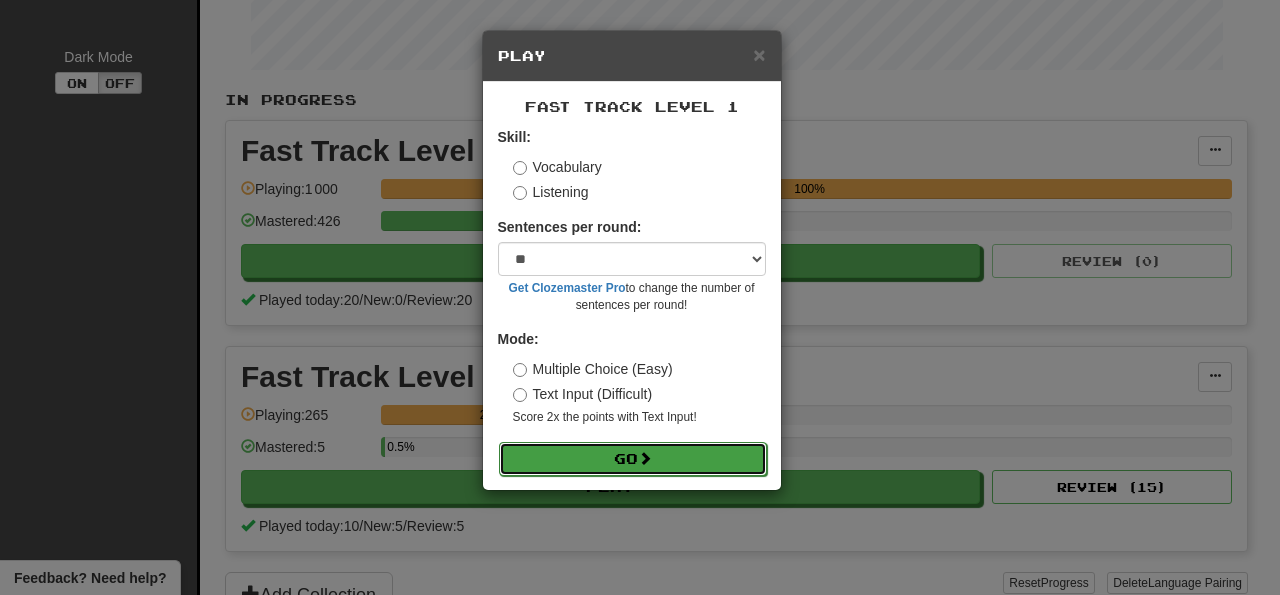click on "Go" at bounding box center (633, 459) 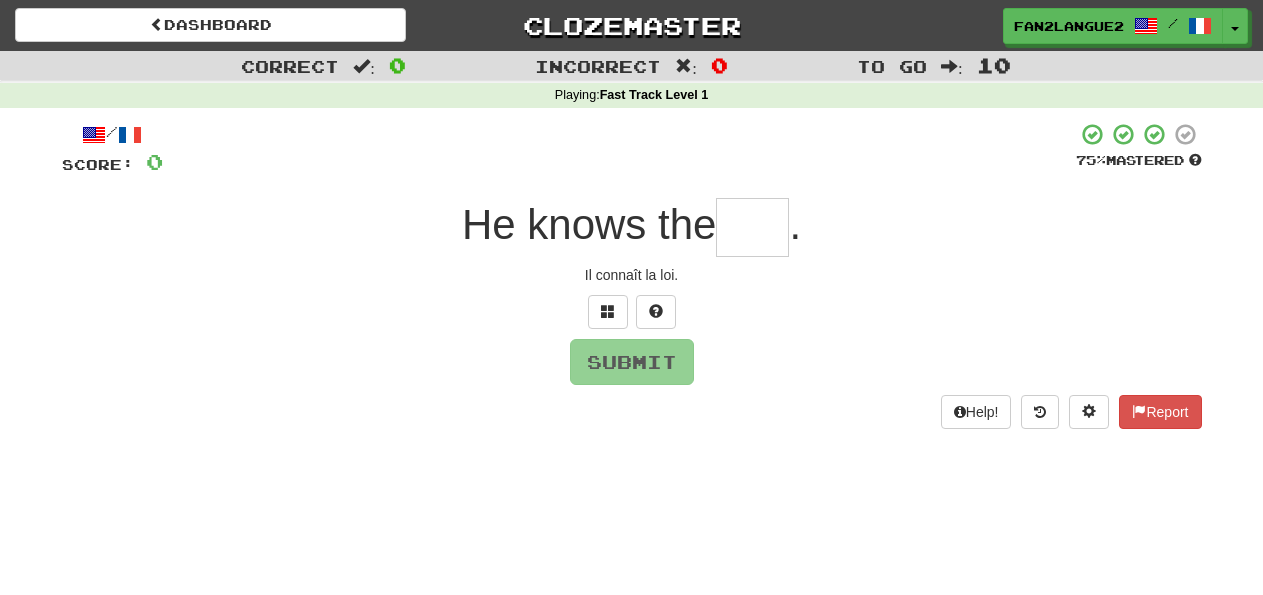 scroll, scrollTop: 0, scrollLeft: 0, axis: both 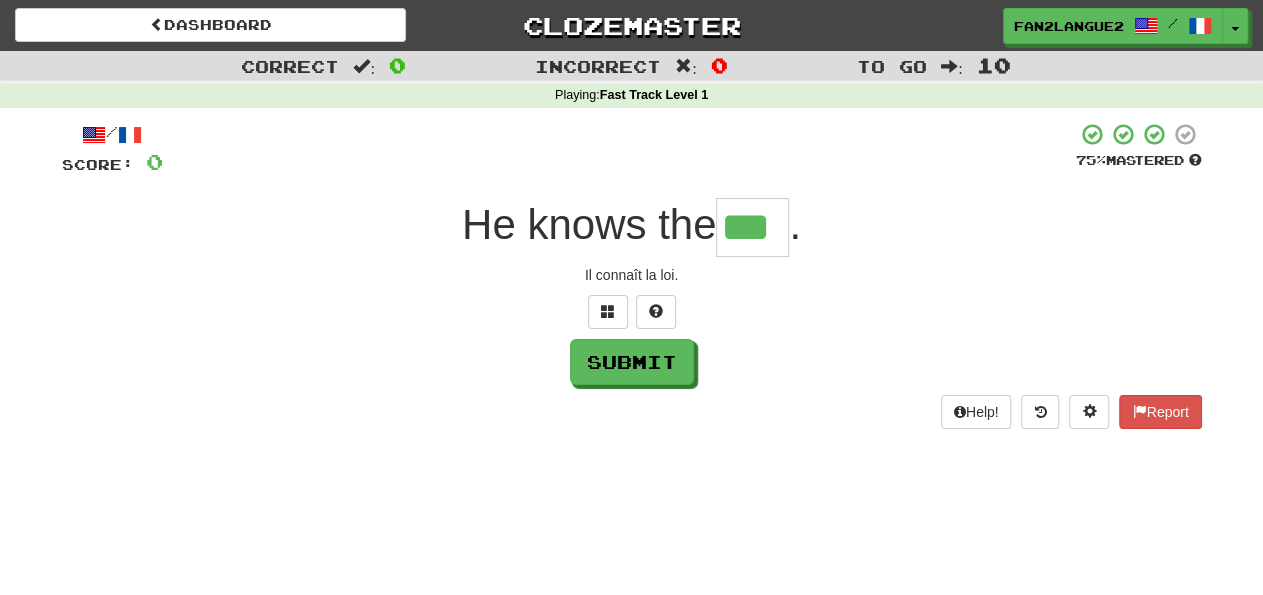 type on "***" 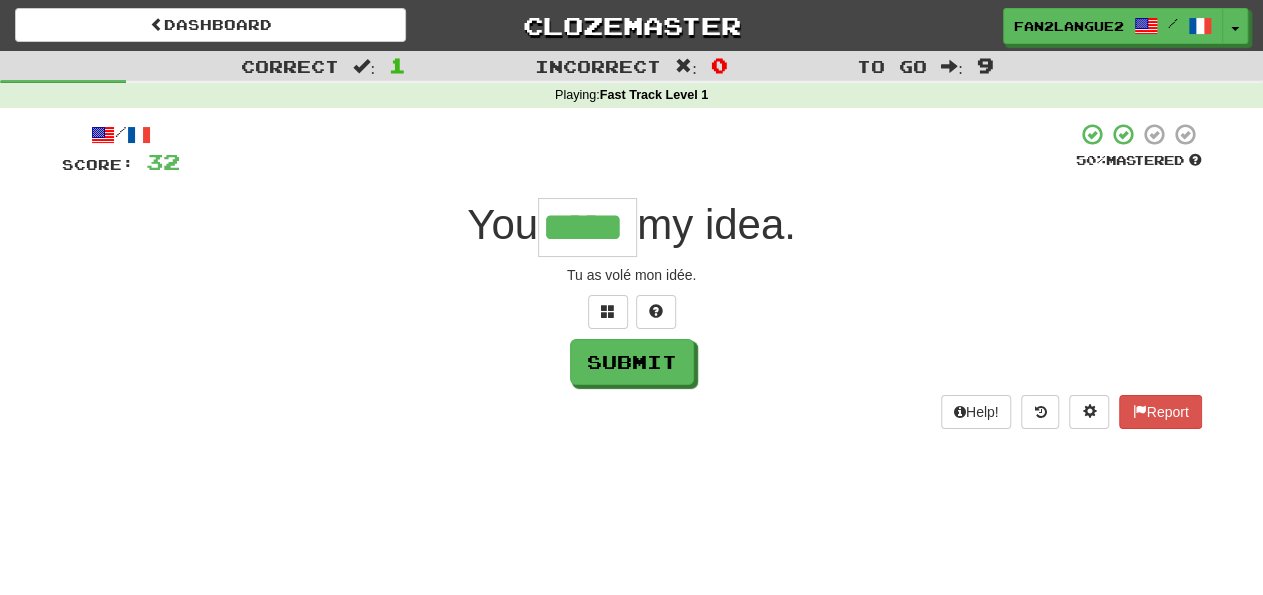 type on "*****" 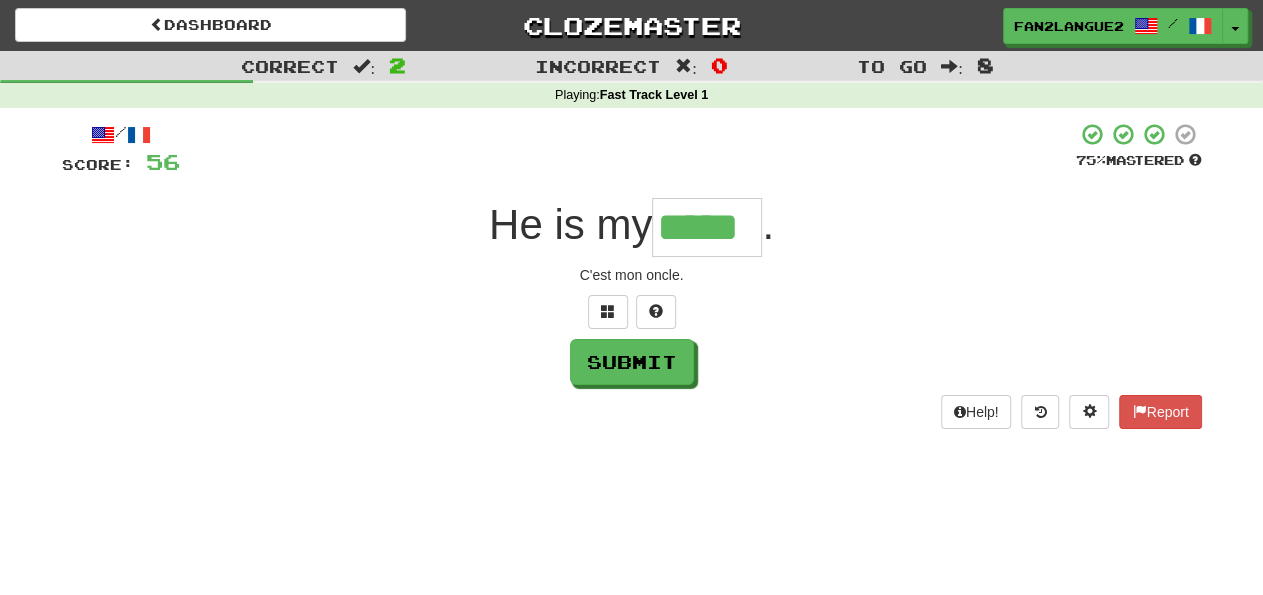 type on "*****" 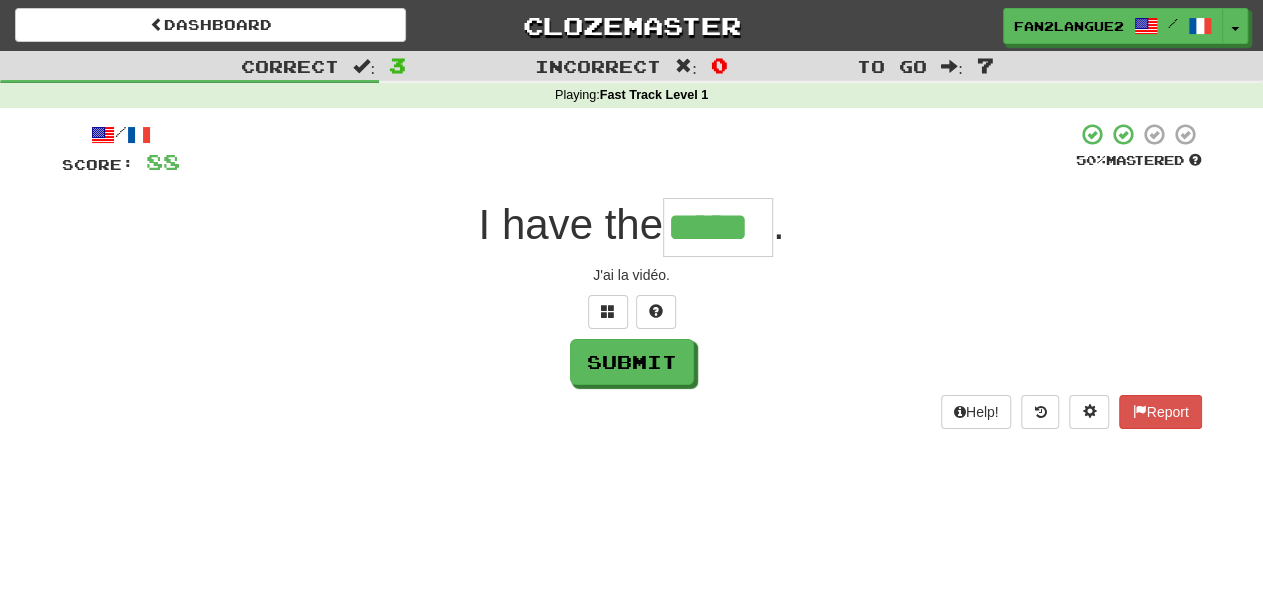 type on "*****" 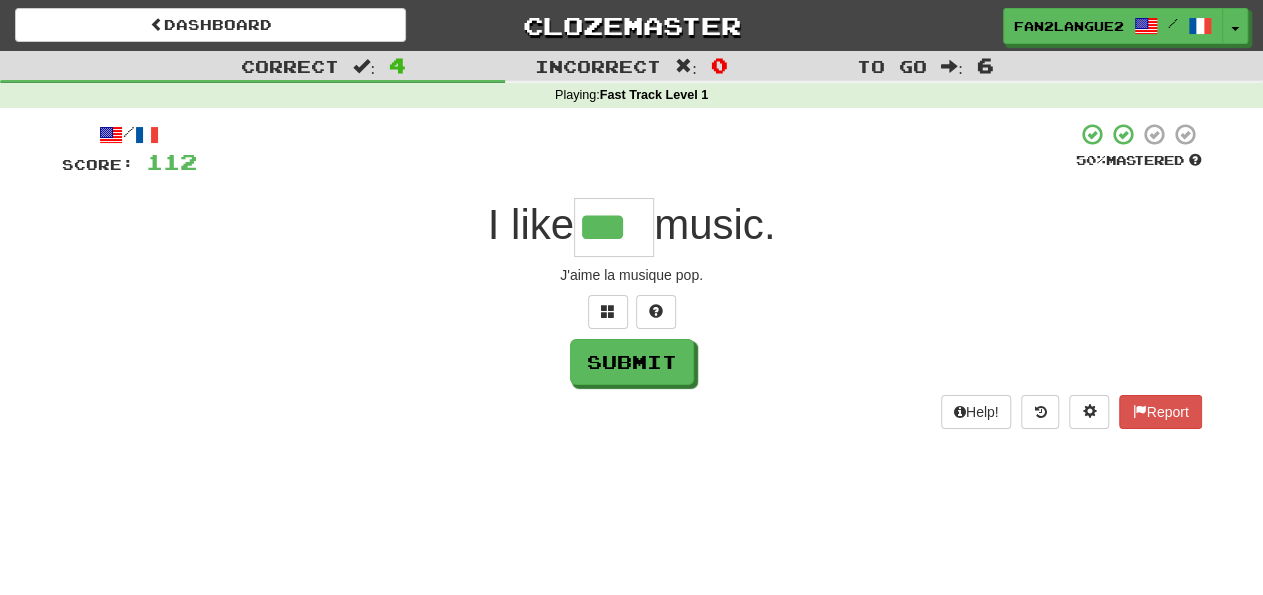 type on "***" 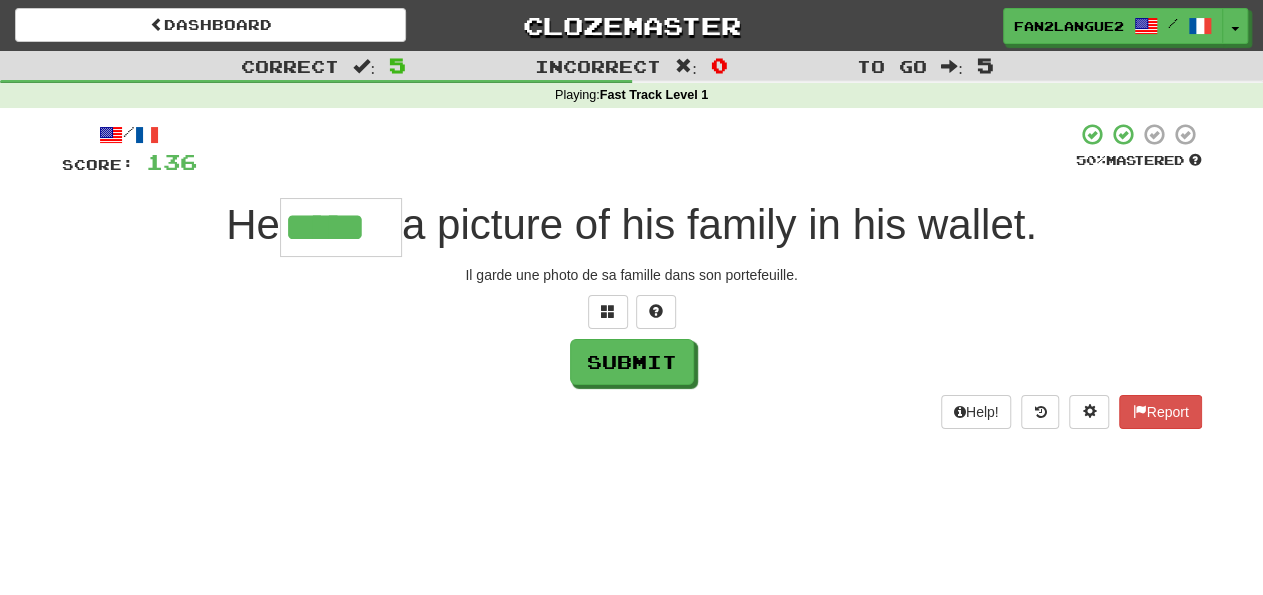 type on "*****" 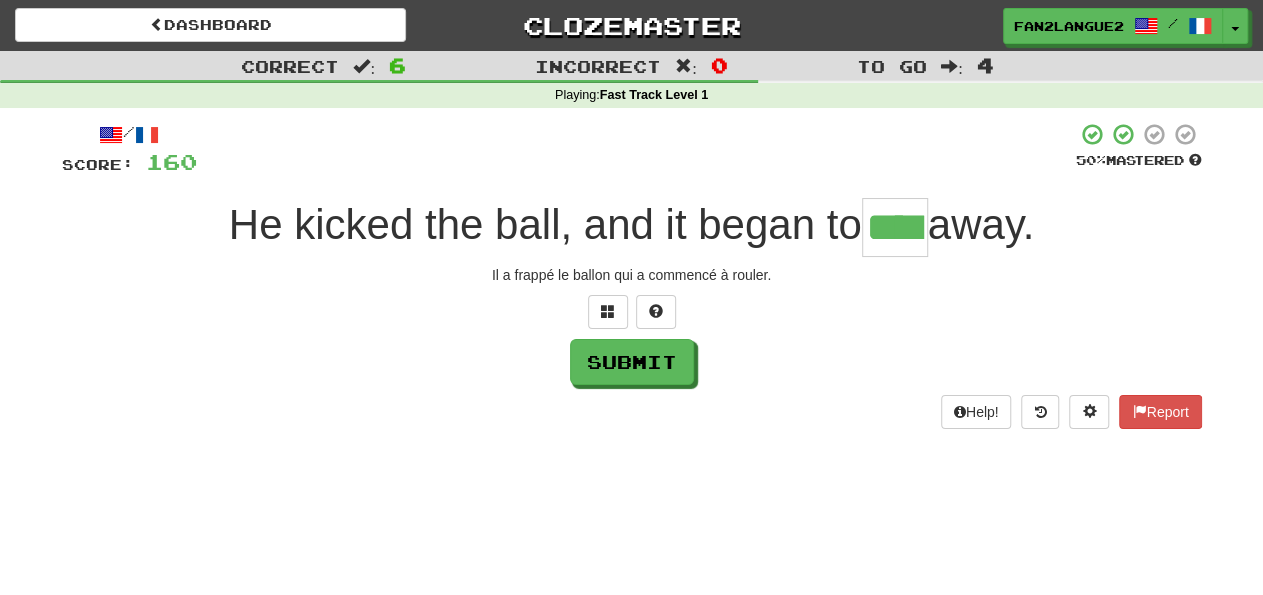 type on "****" 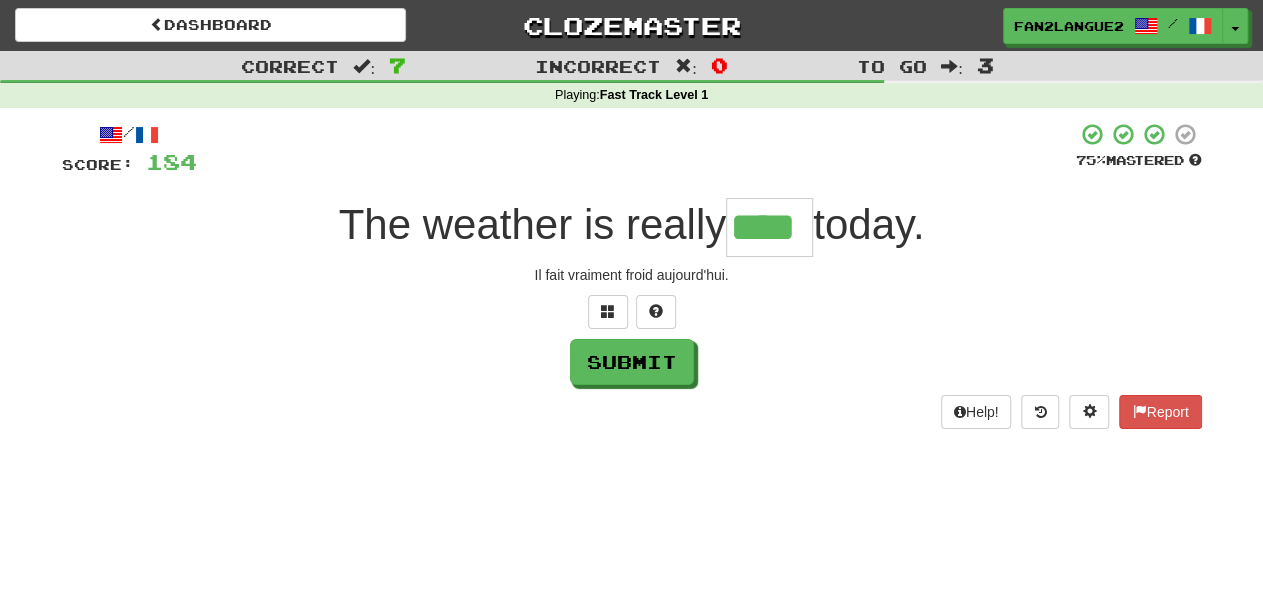 type on "****" 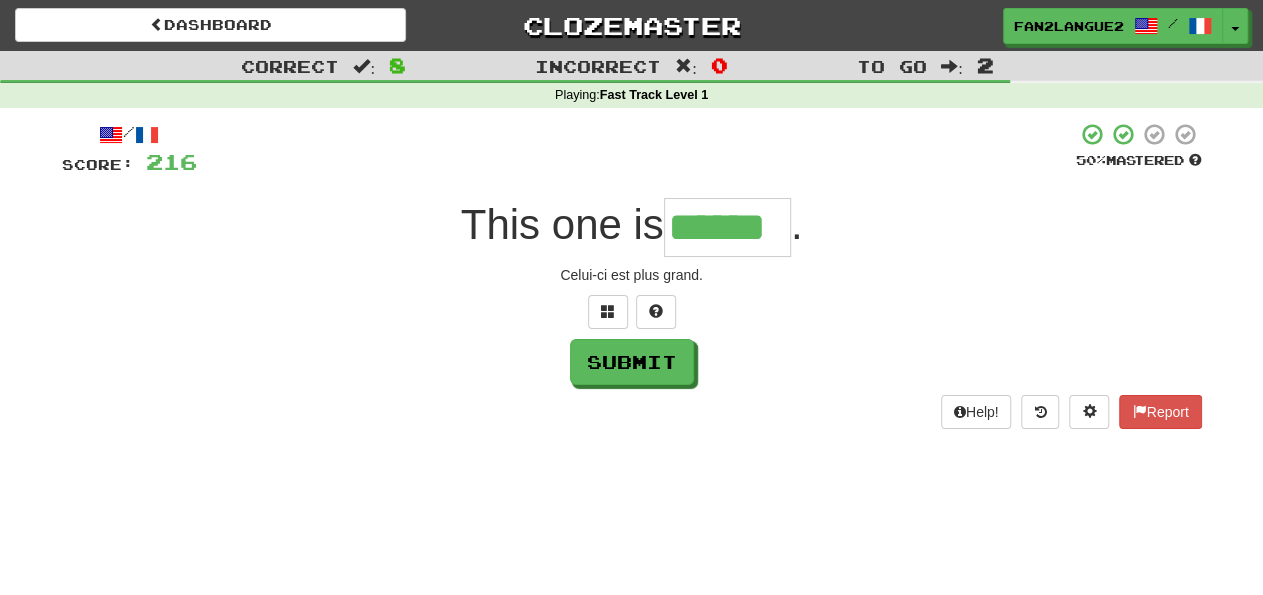 type on "******" 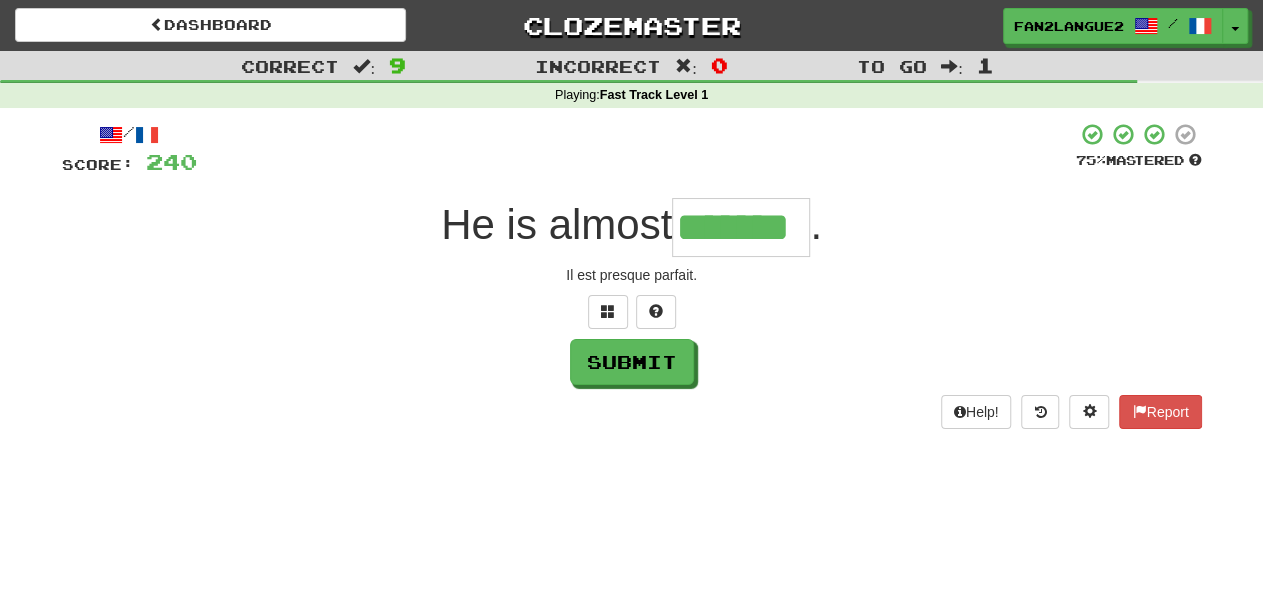 type on "*******" 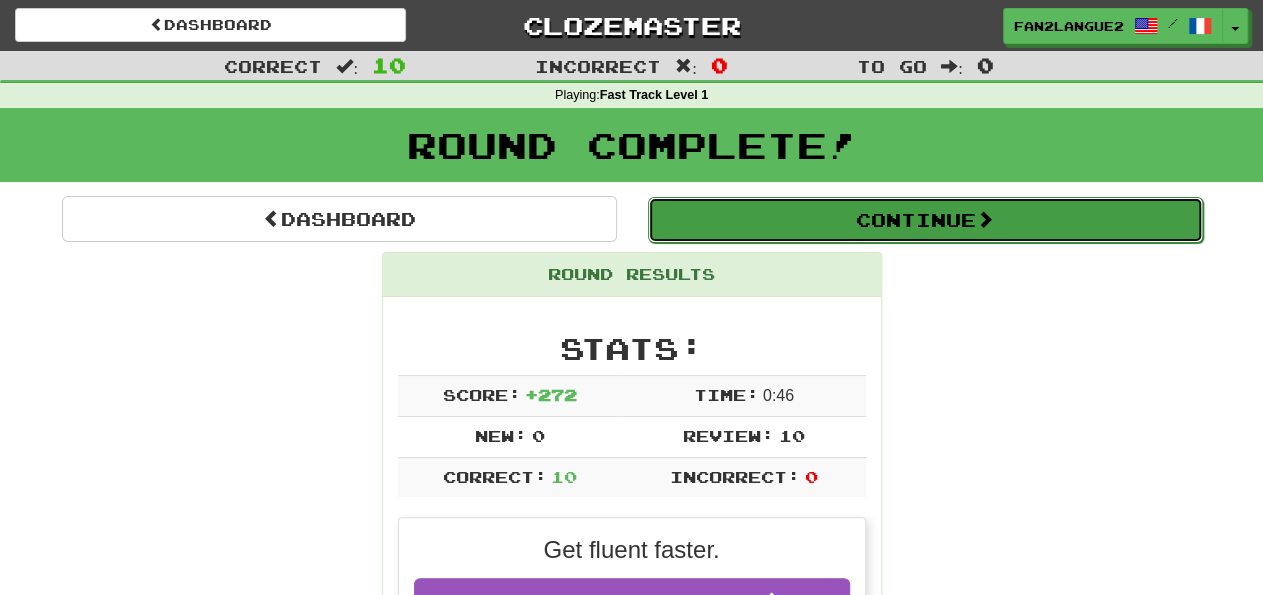 click on "Continue" at bounding box center (925, 220) 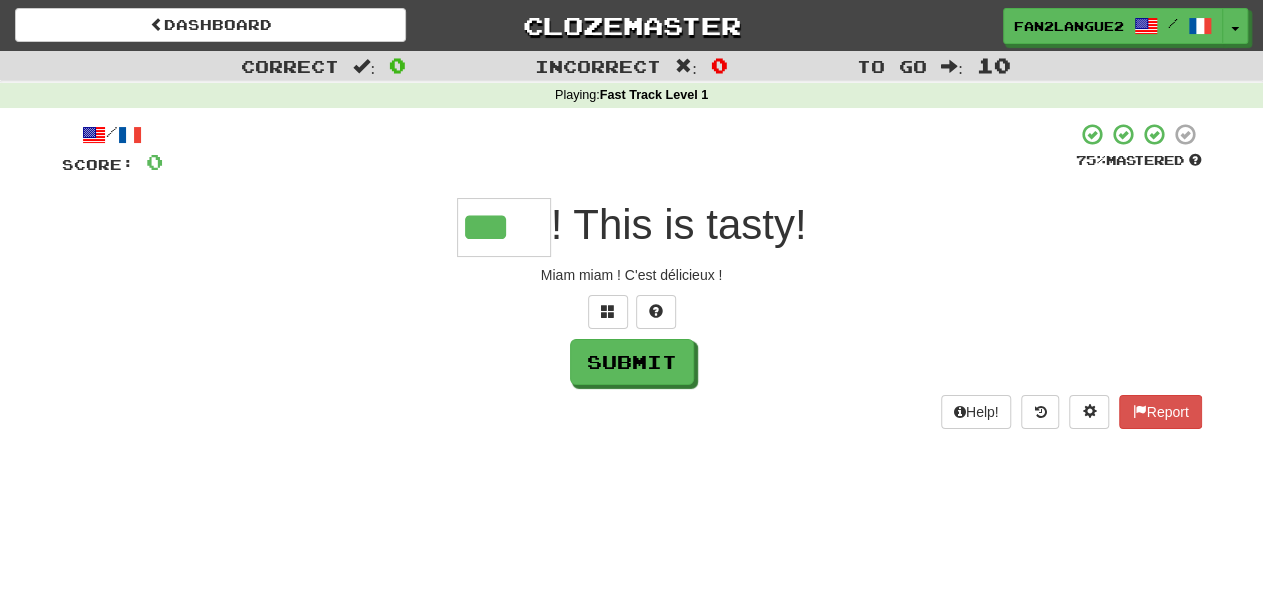 type on "***" 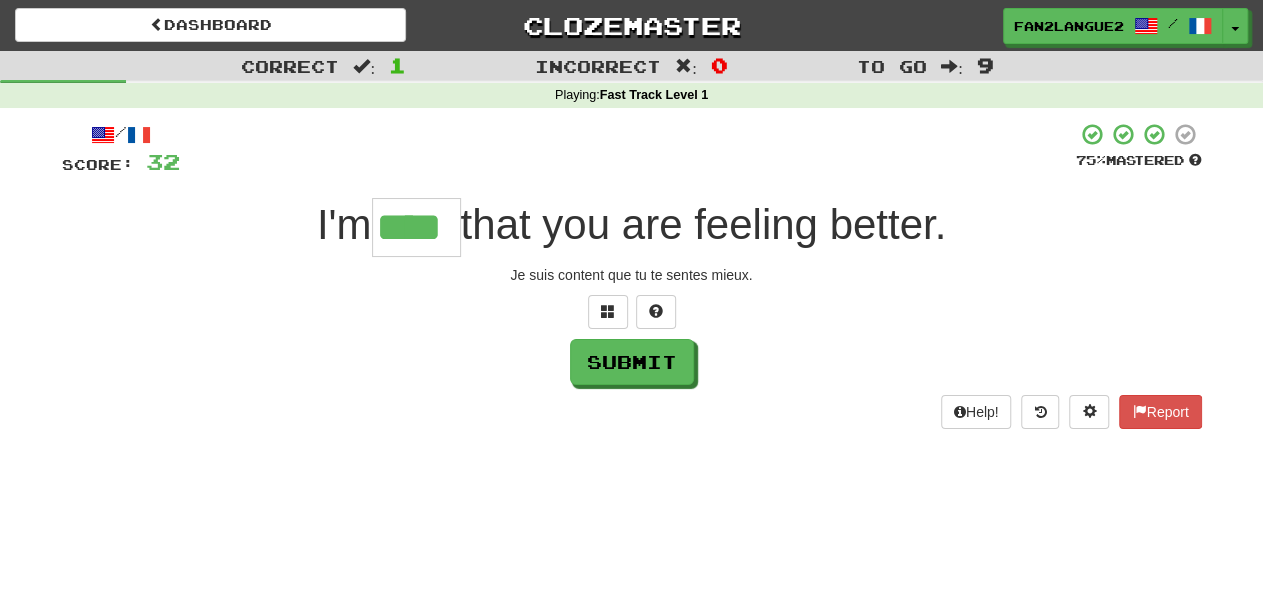 type on "****" 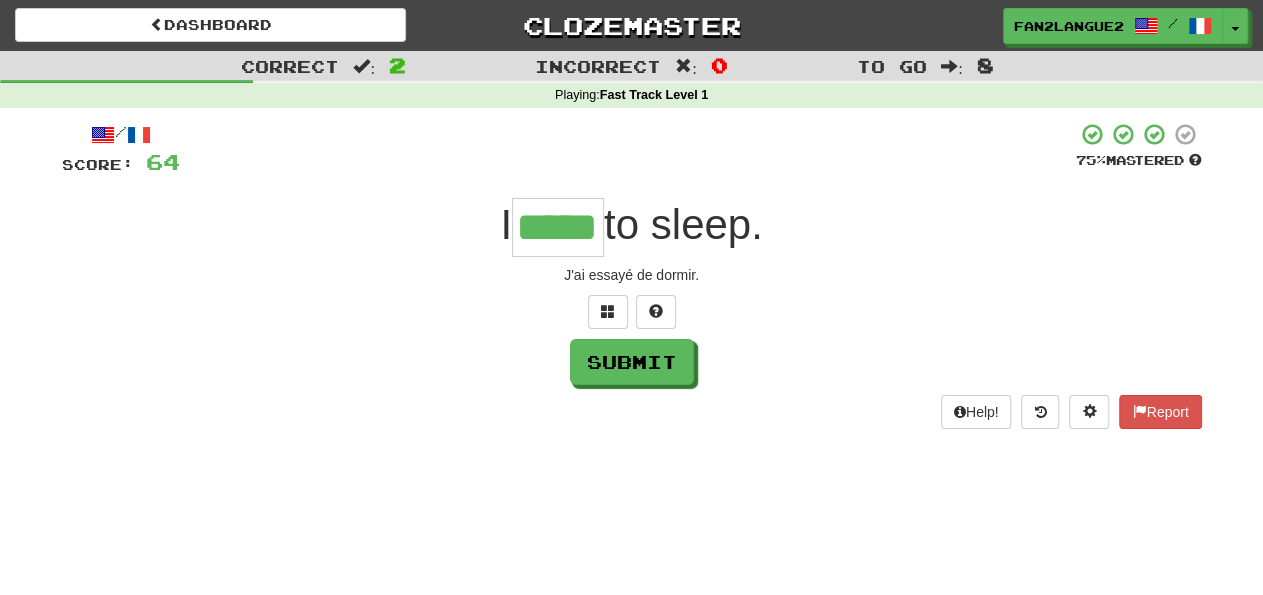 type on "*****" 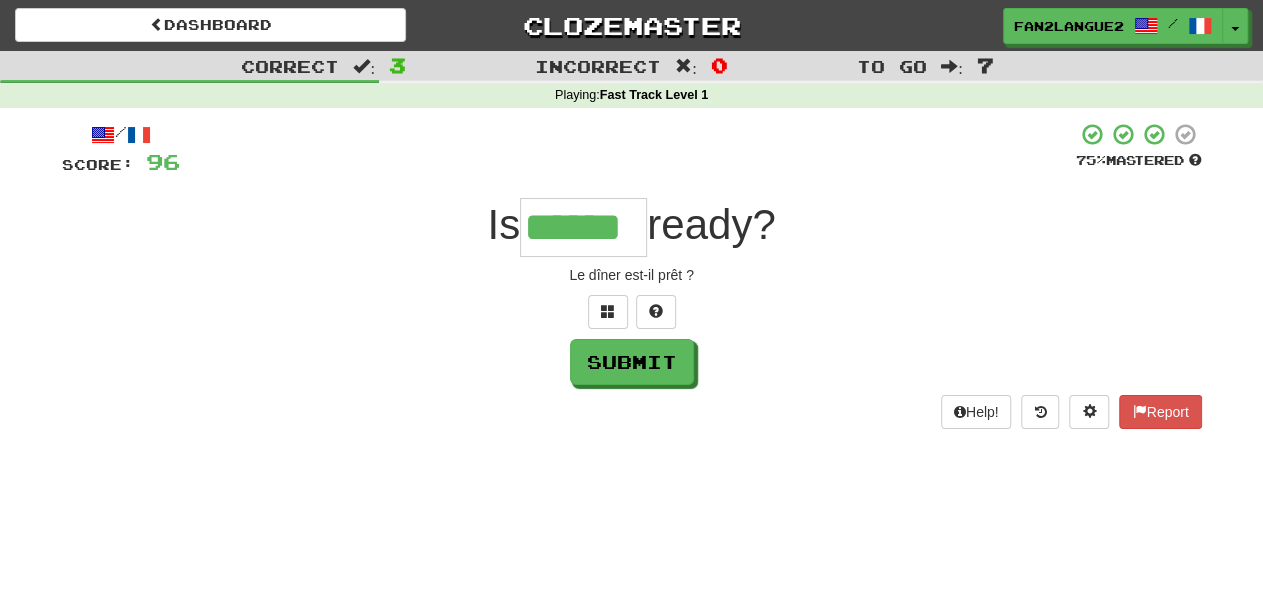type on "******" 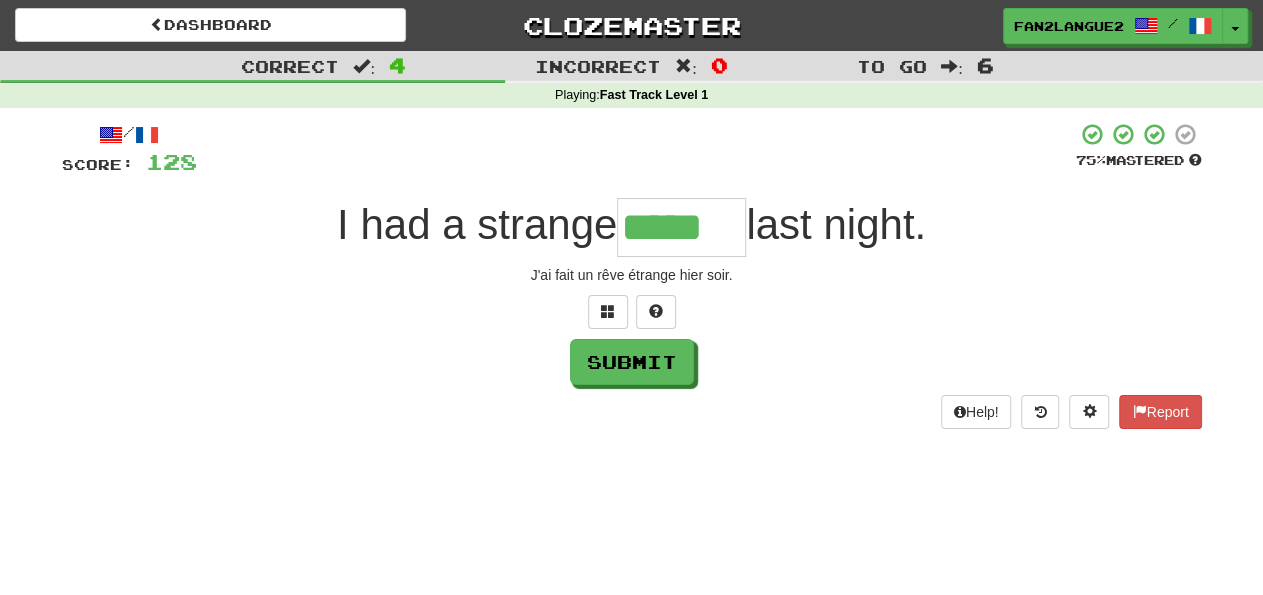 type on "*****" 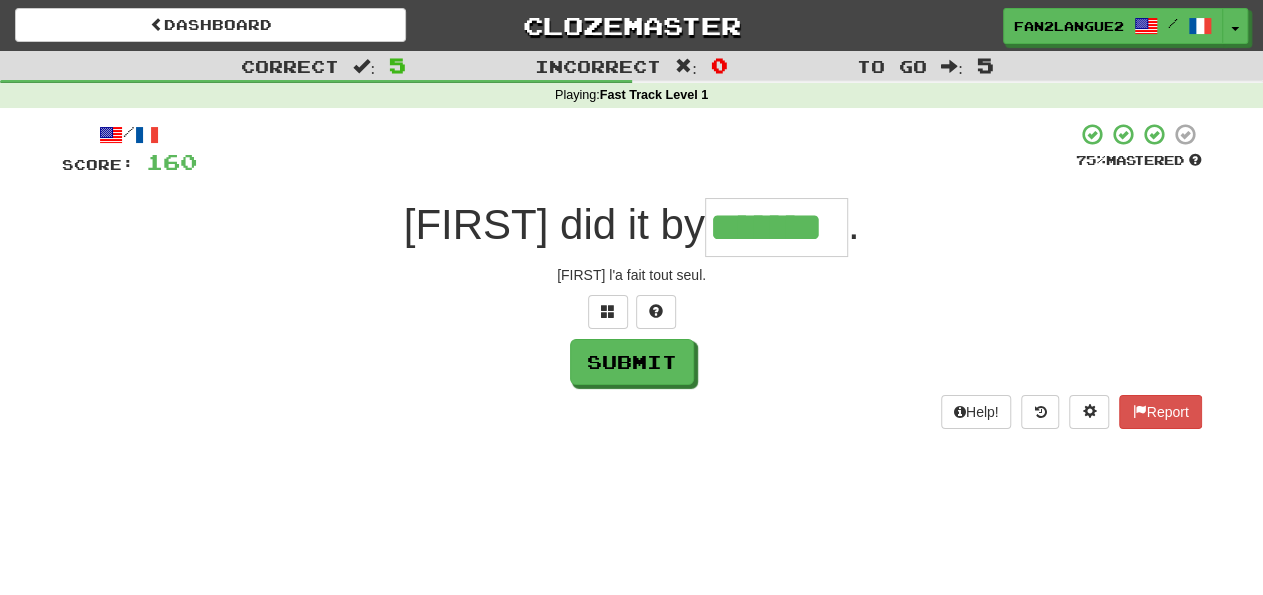 type on "*******" 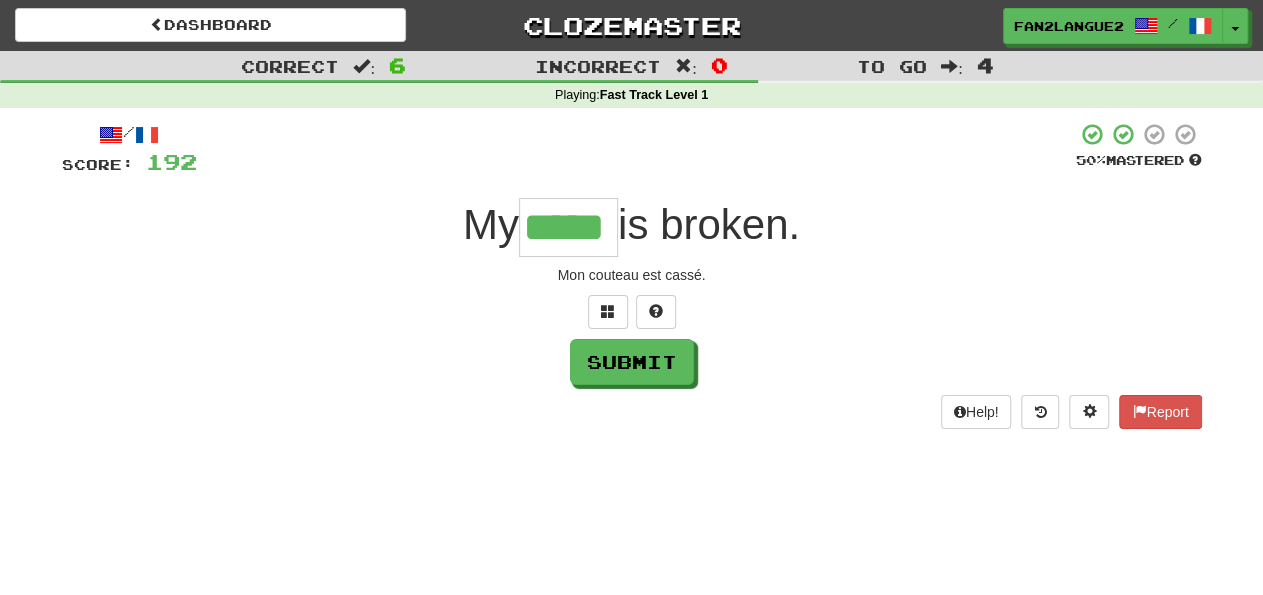 type on "*****" 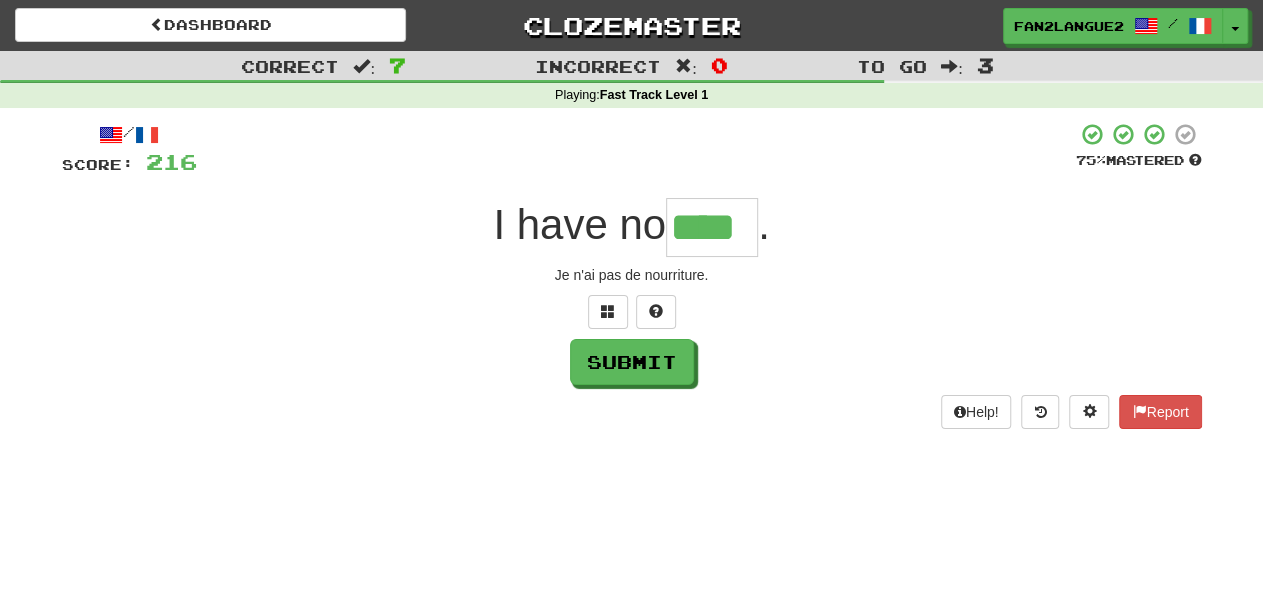 type on "****" 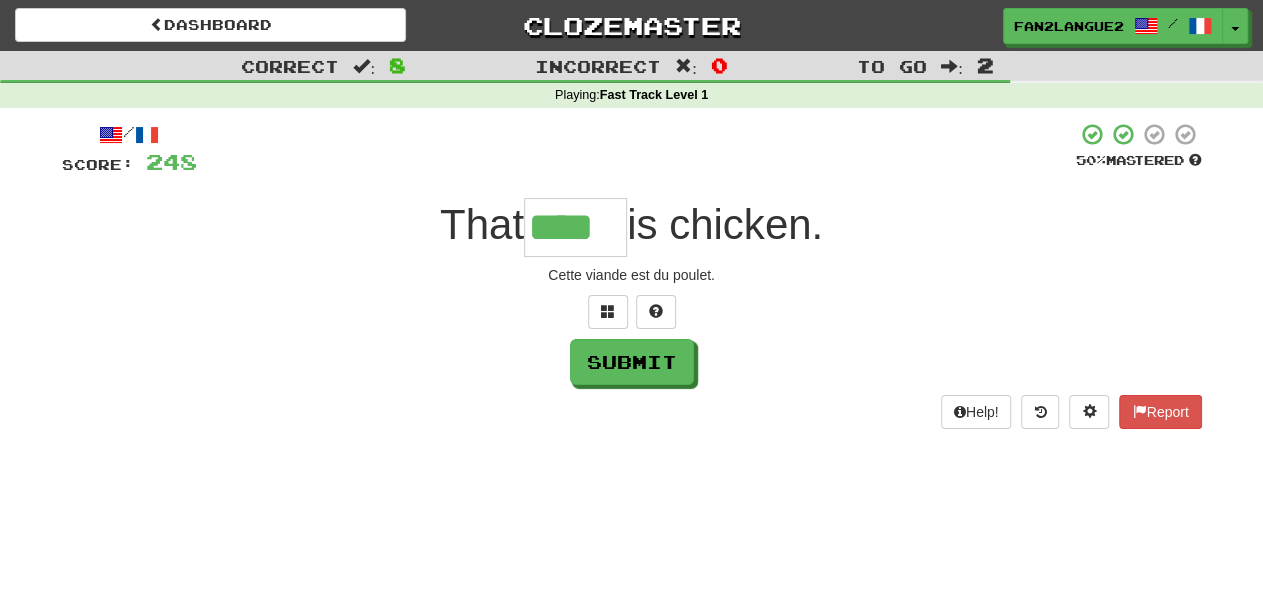 type on "****" 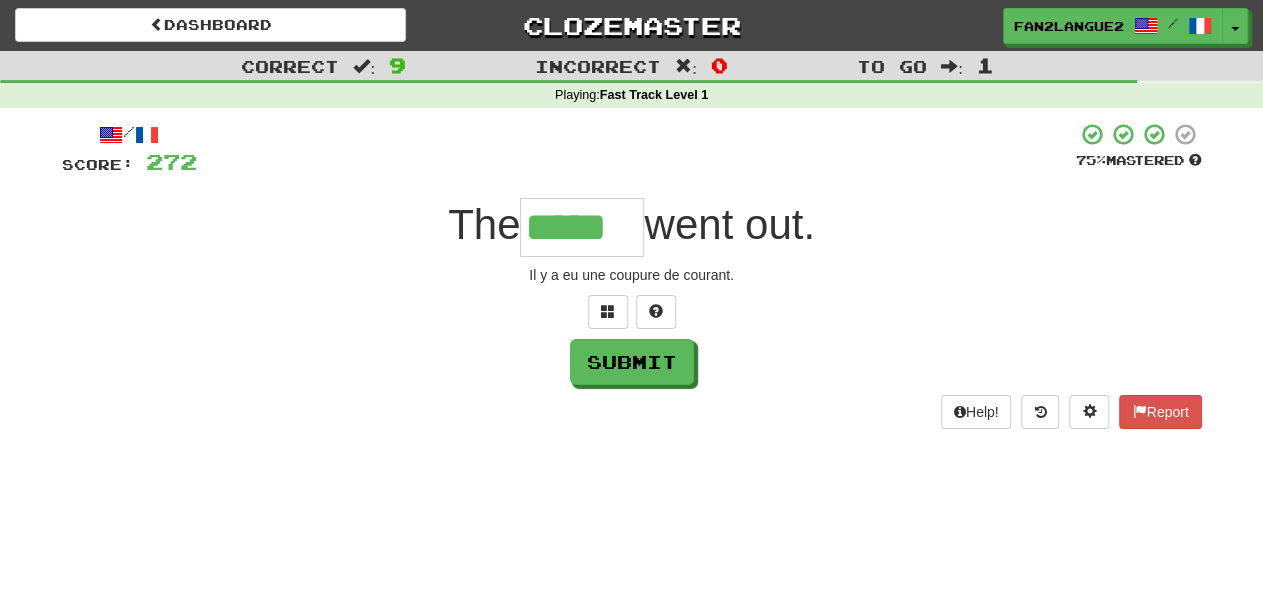 type on "*****" 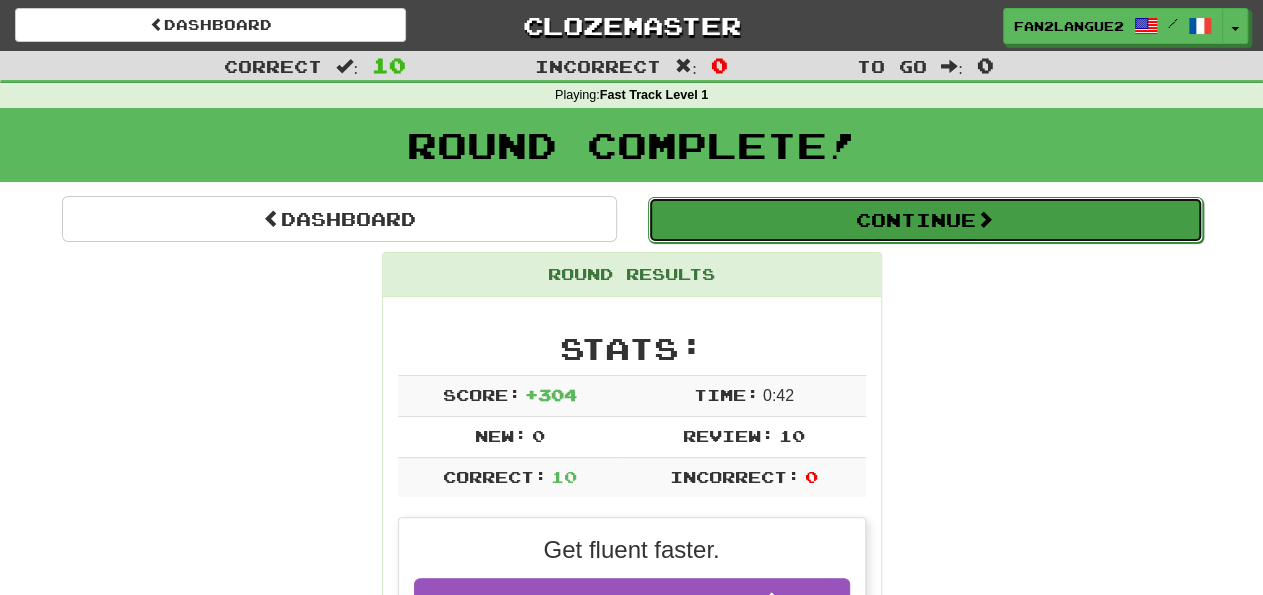 click on "Continue" at bounding box center (925, 220) 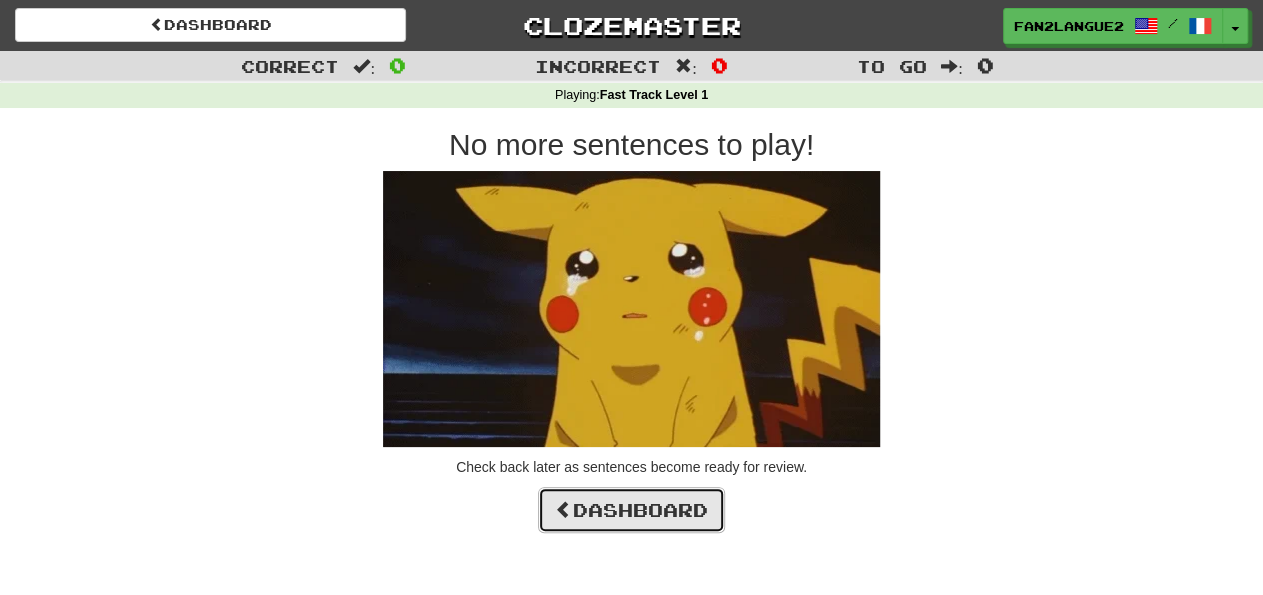 click on "Dashboard" at bounding box center (631, 510) 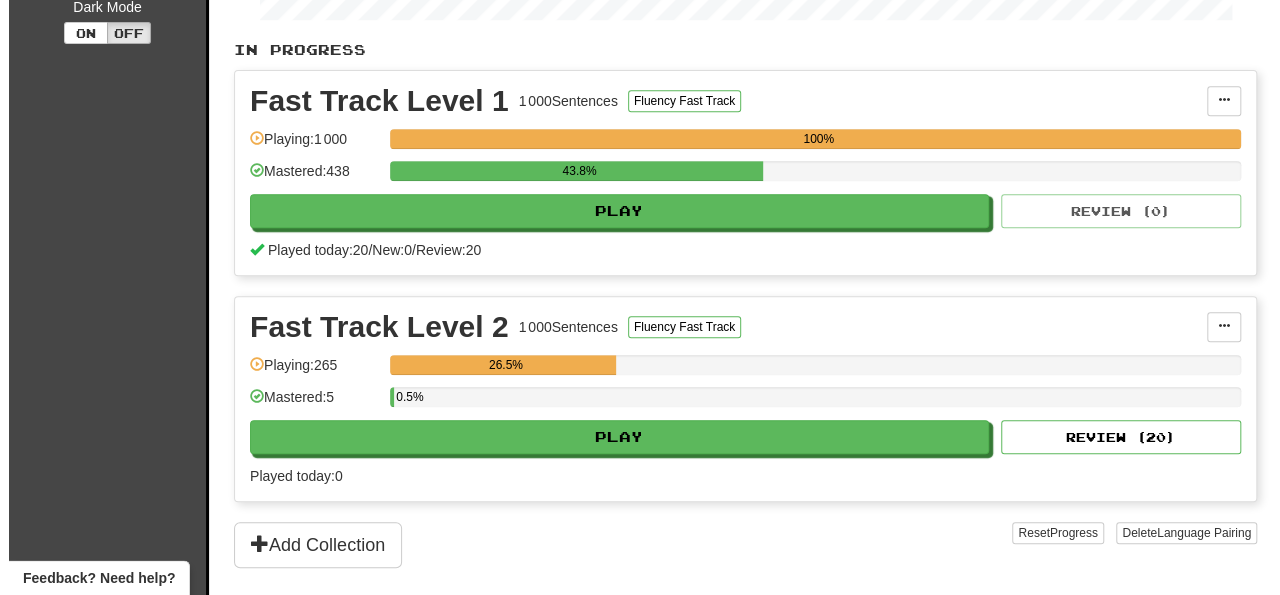 scroll, scrollTop: 394, scrollLeft: 0, axis: vertical 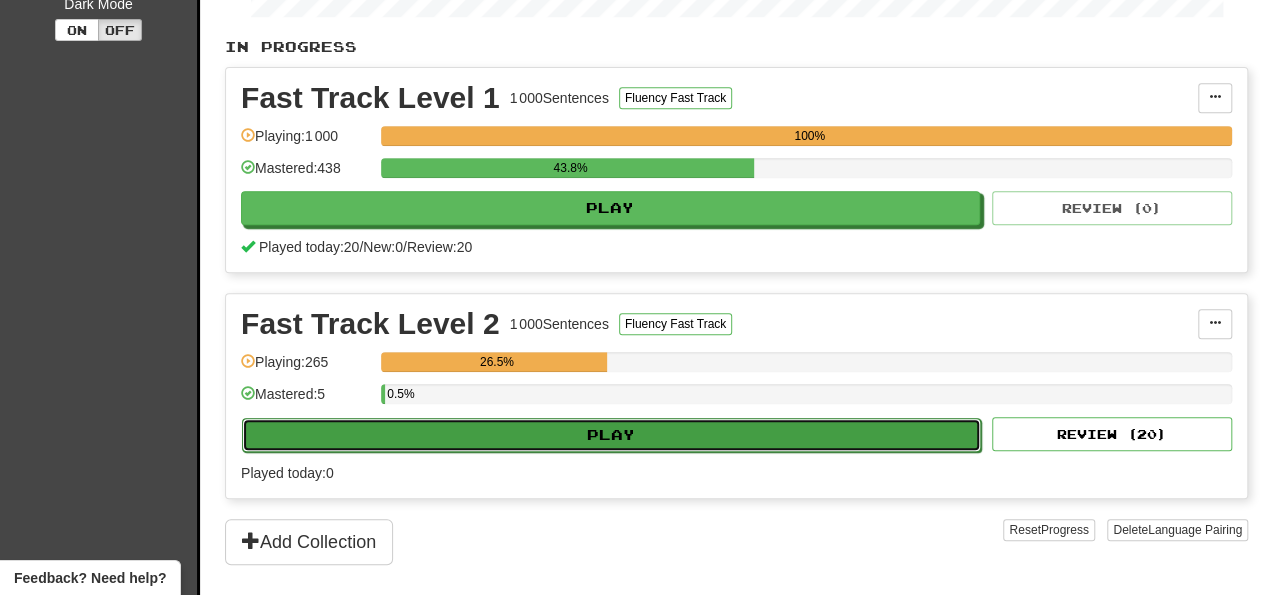 click on "Play" at bounding box center (611, 435) 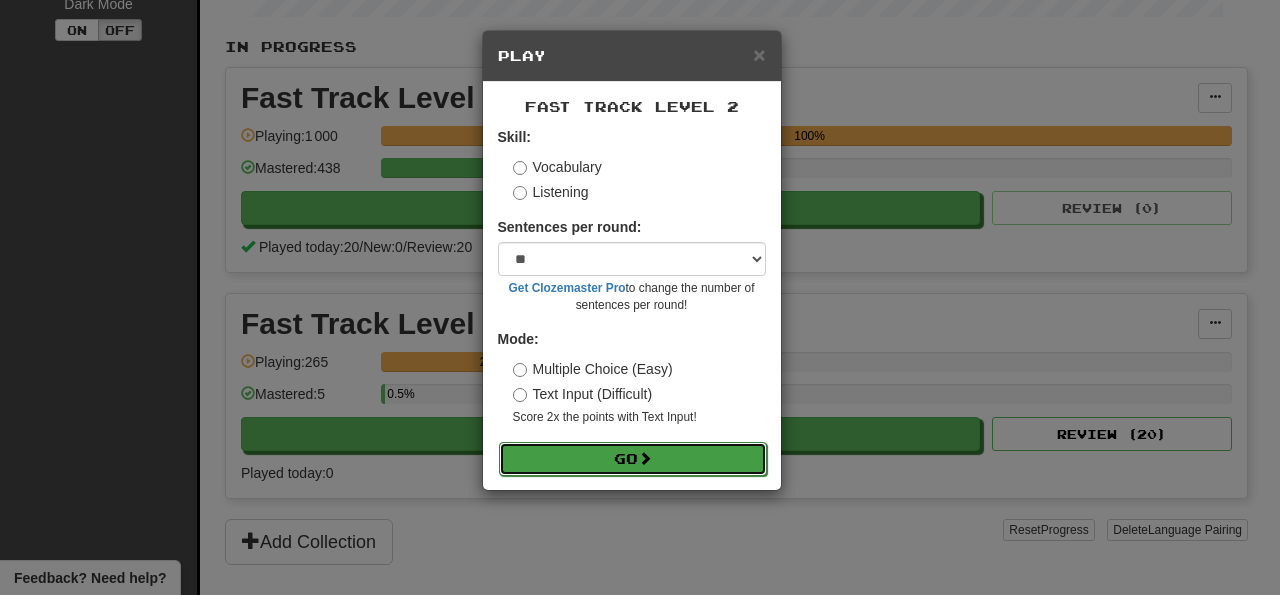click on "Go" at bounding box center [633, 459] 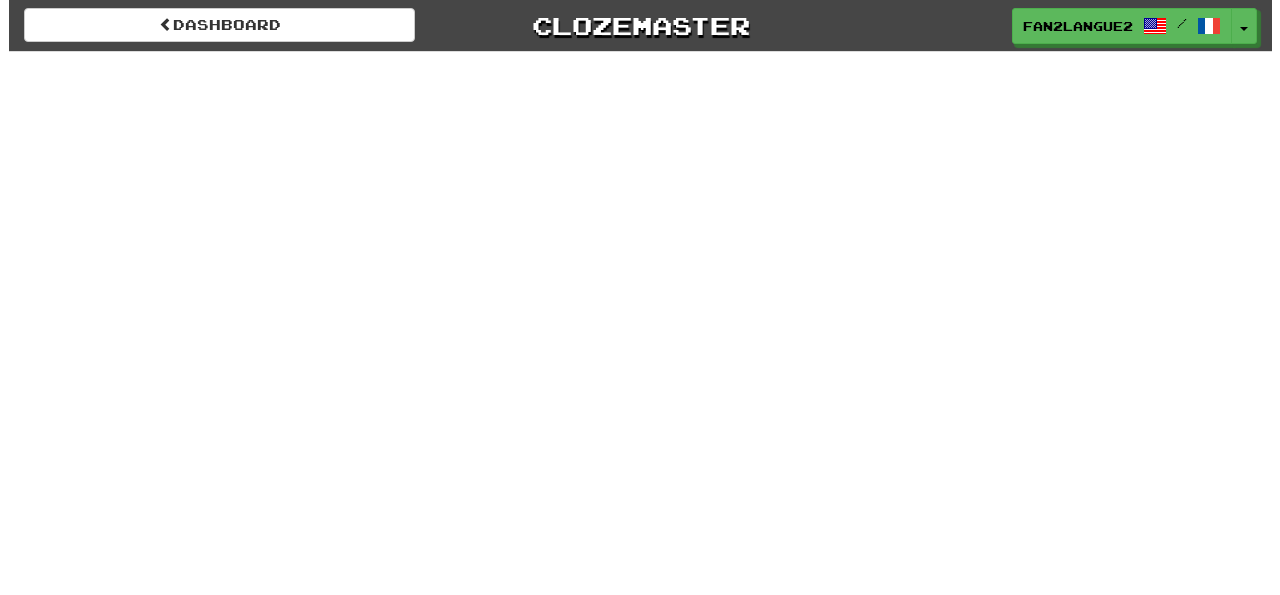 scroll, scrollTop: 0, scrollLeft: 0, axis: both 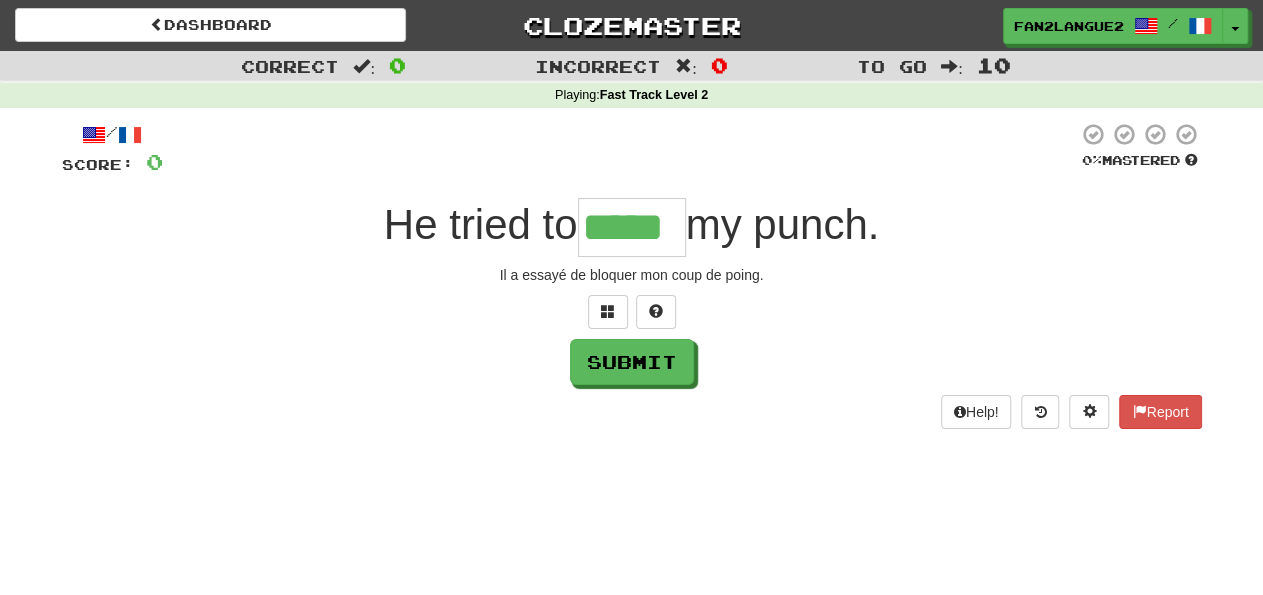 type on "*****" 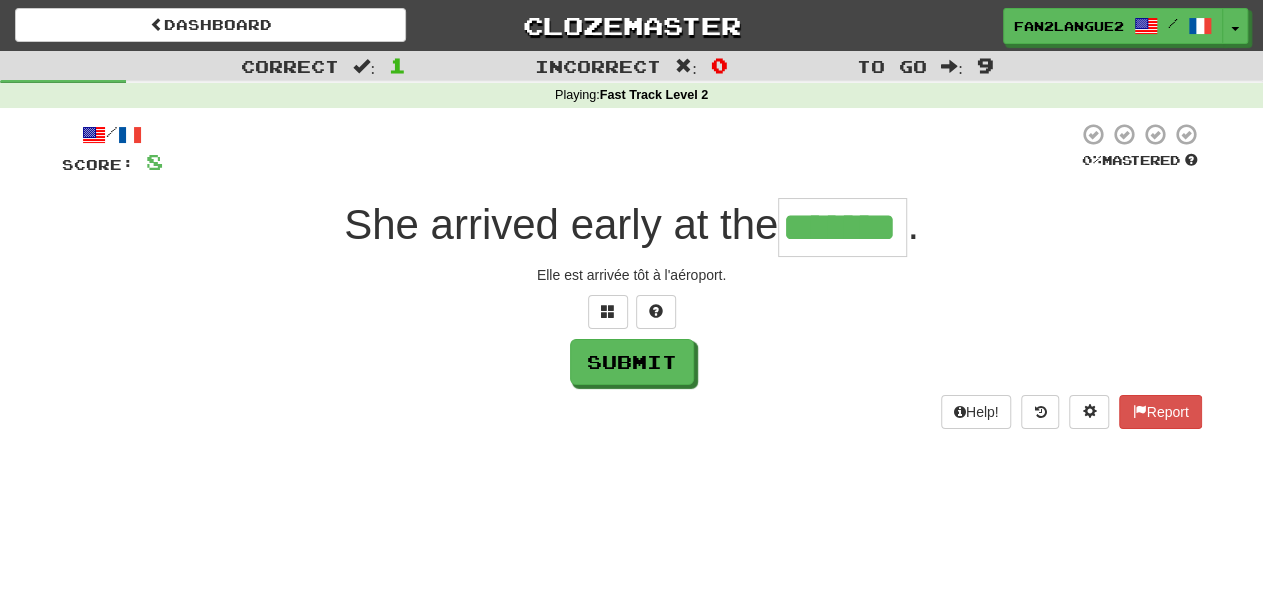 type on "*******" 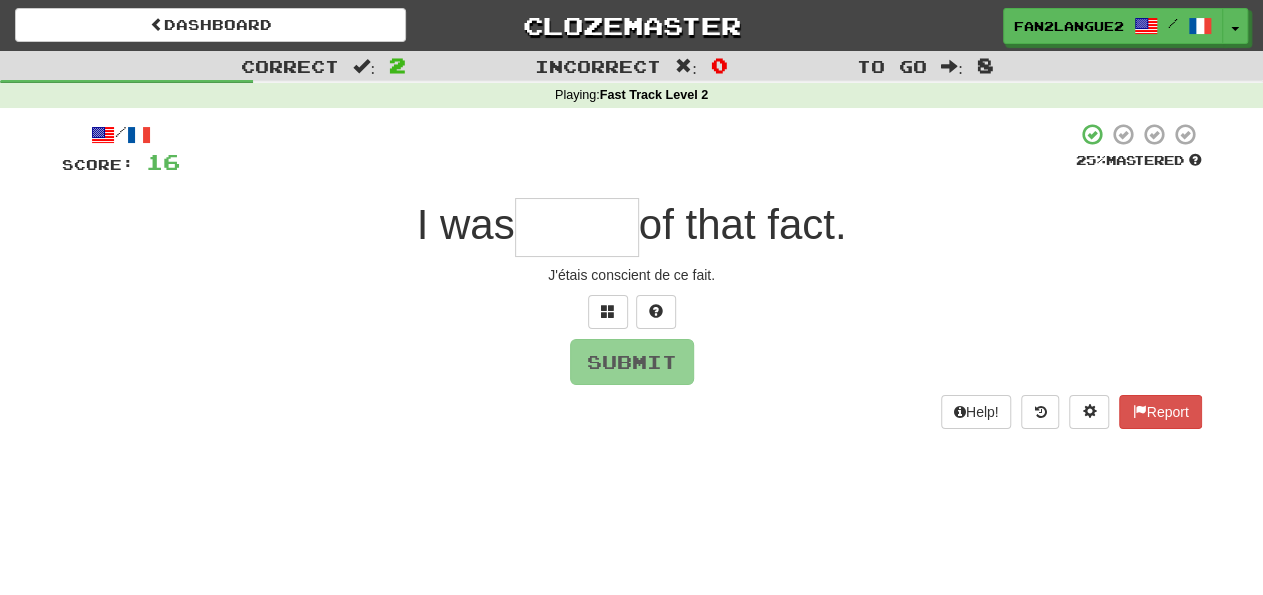type on "*" 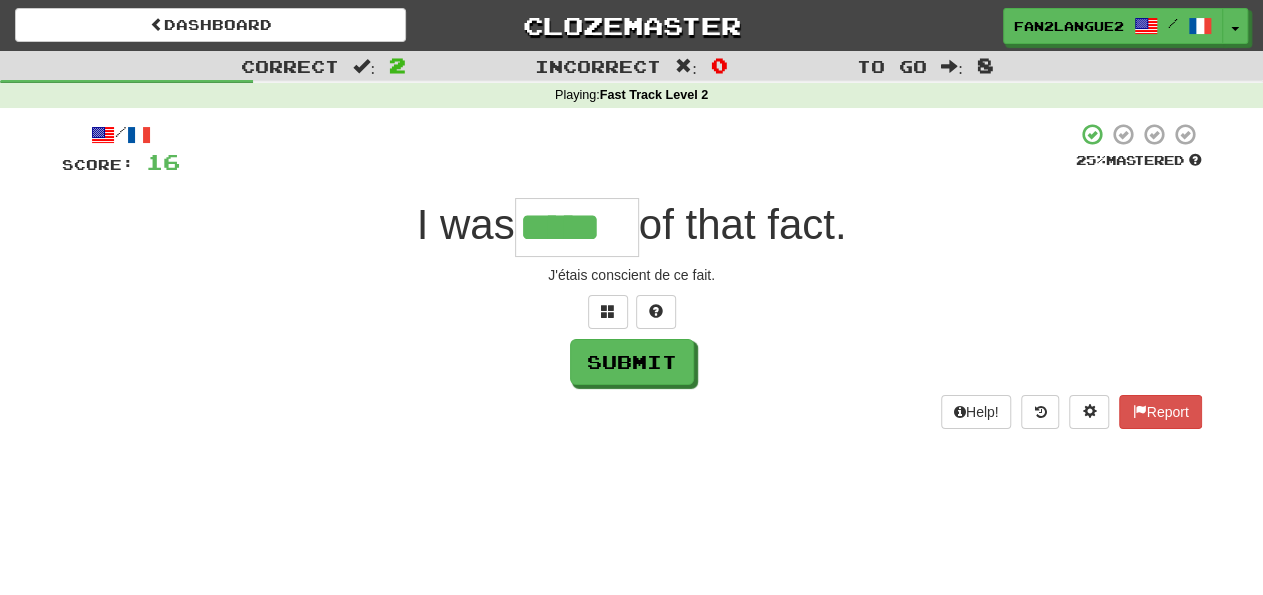type on "*****" 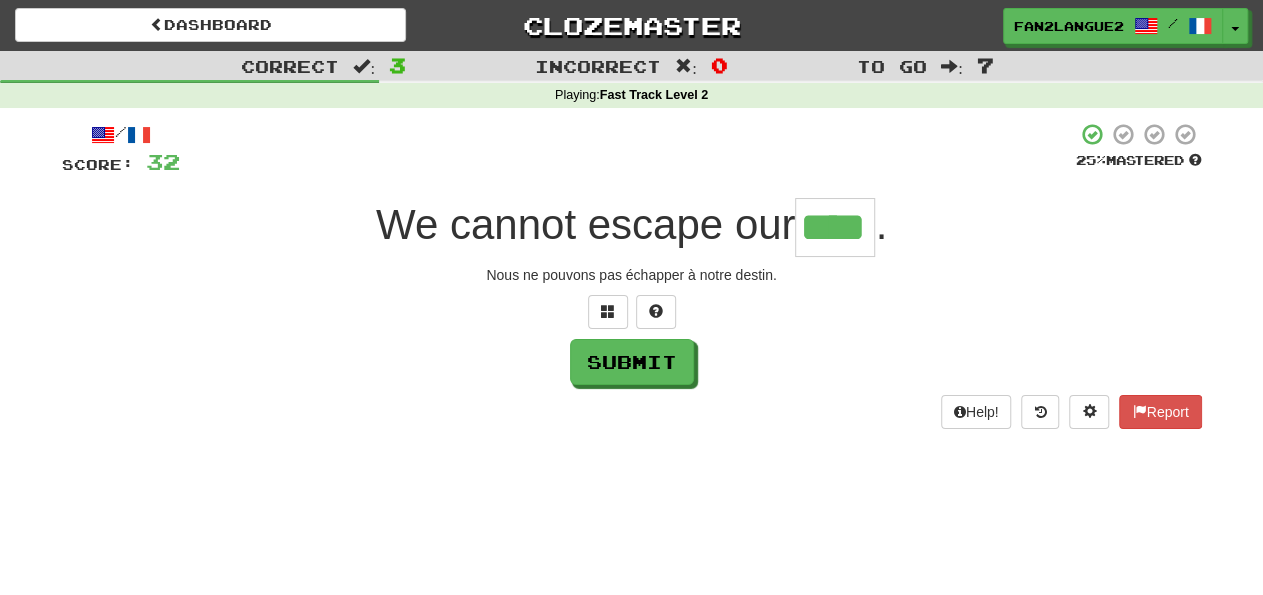 type on "****" 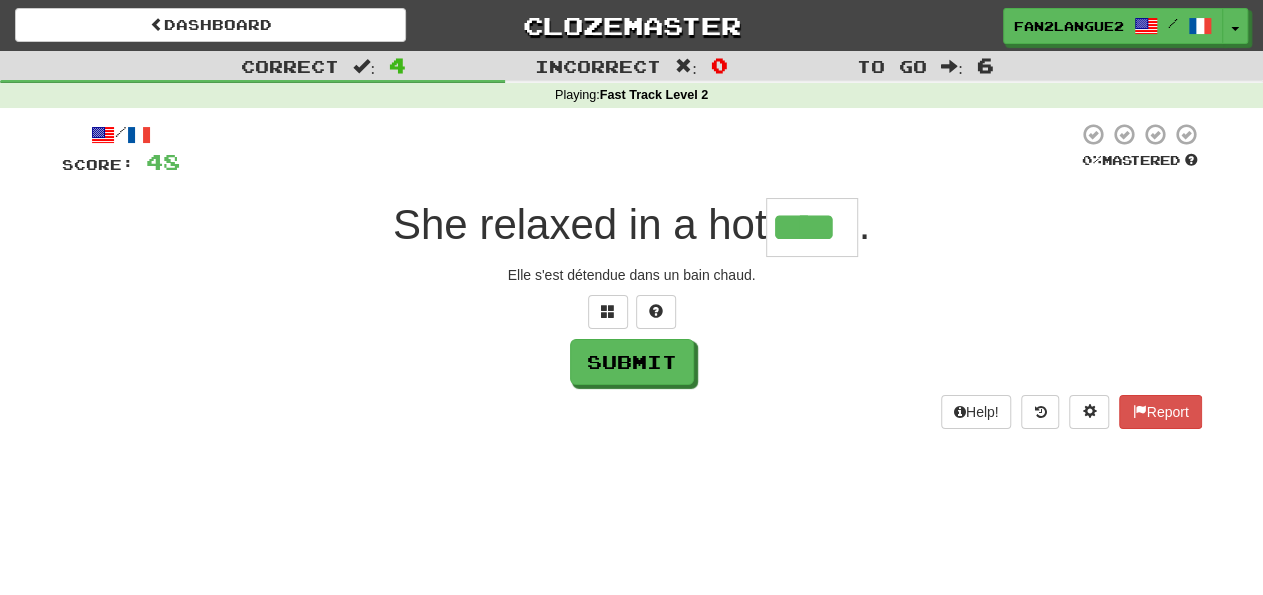type on "****" 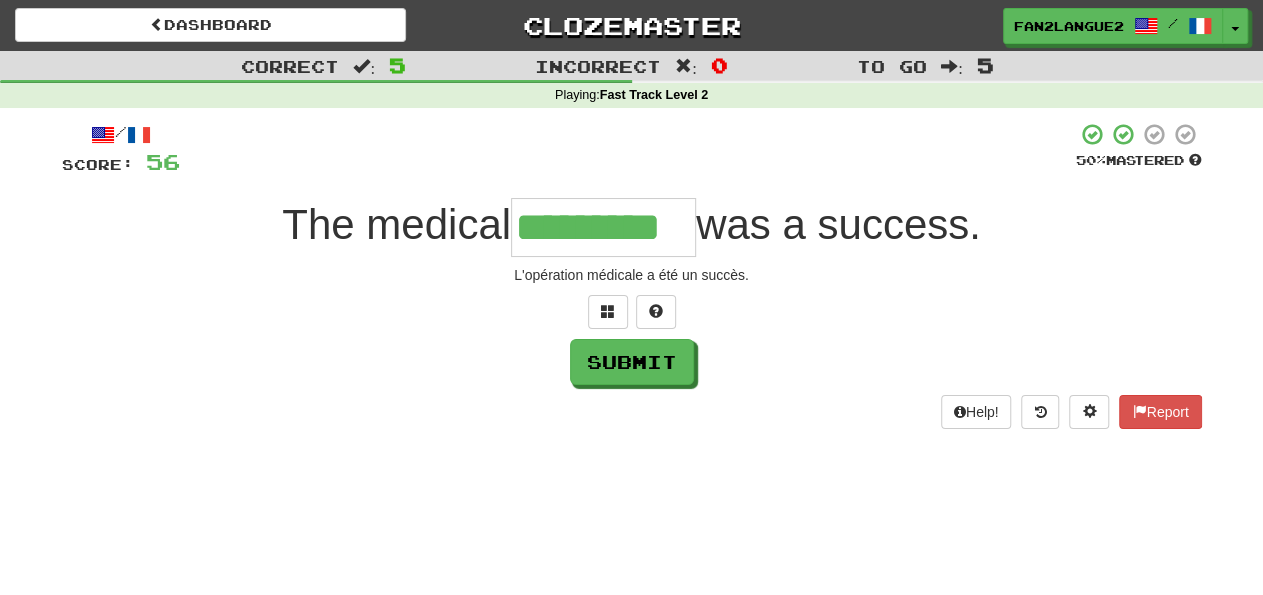 type on "*********" 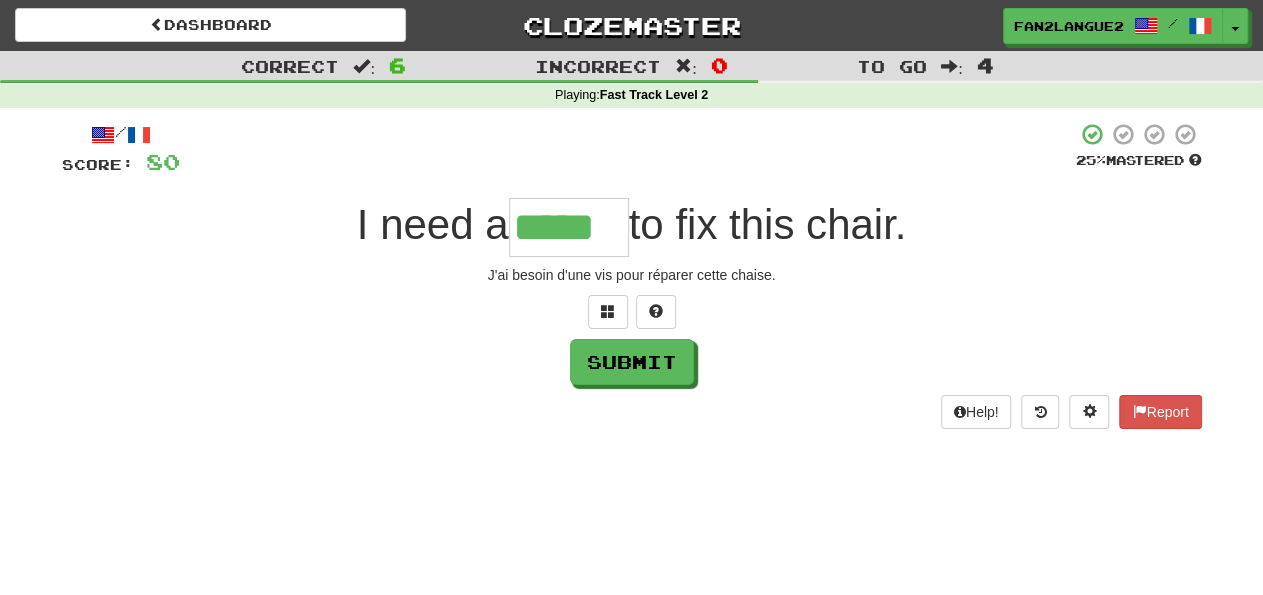type on "*****" 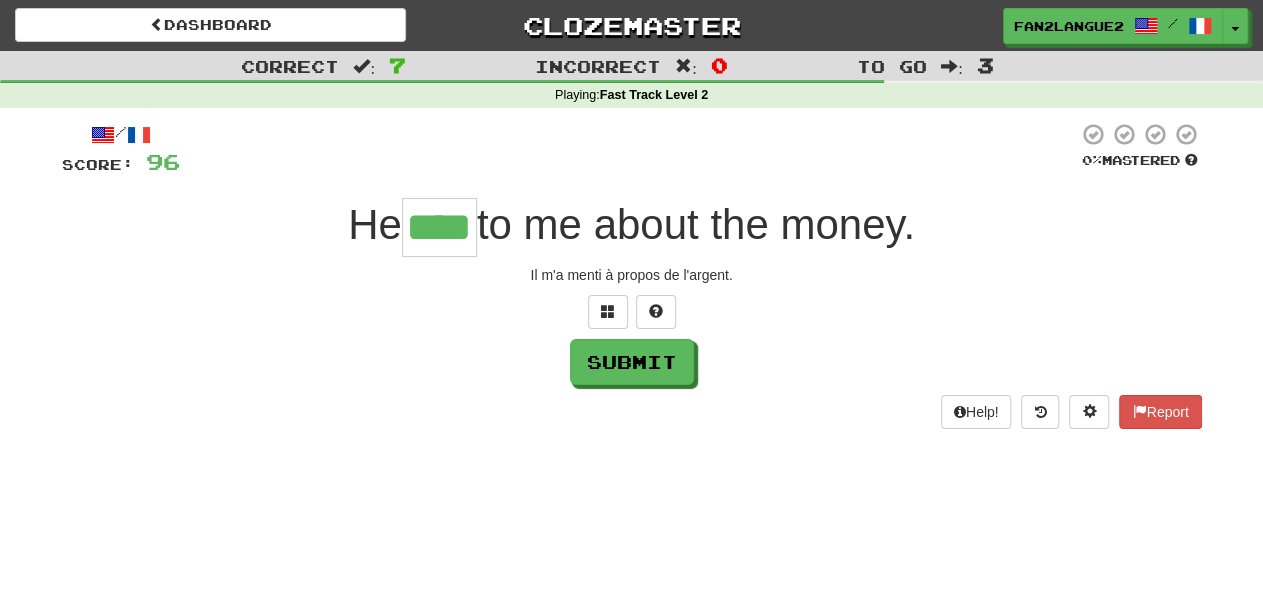 type on "****" 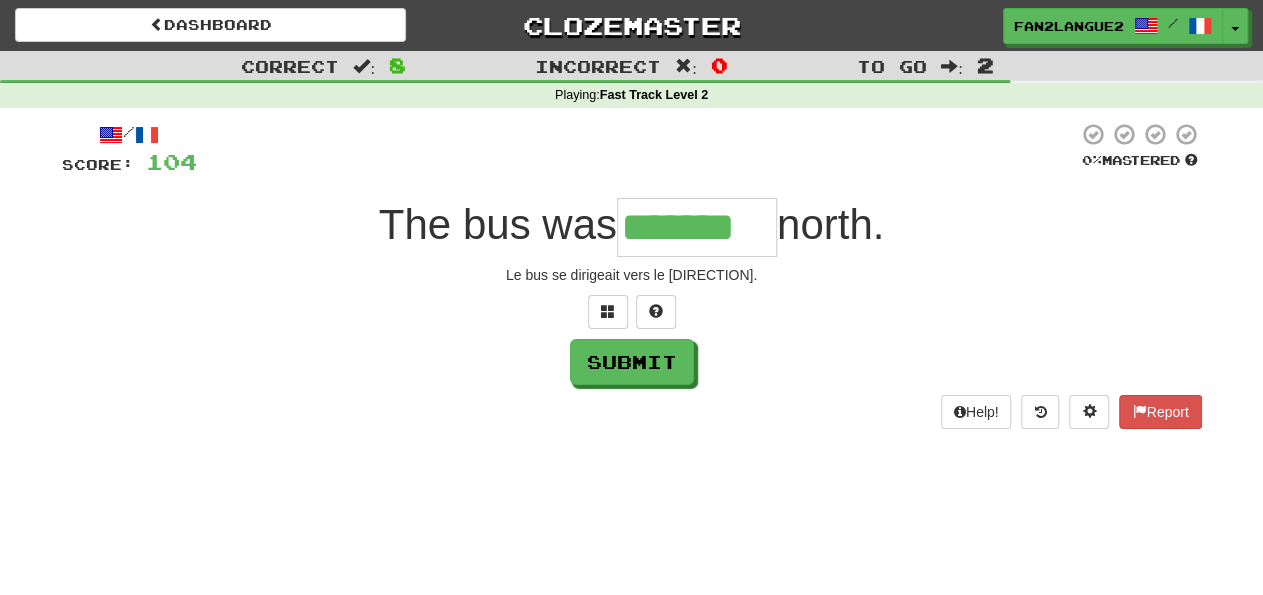 type on "*******" 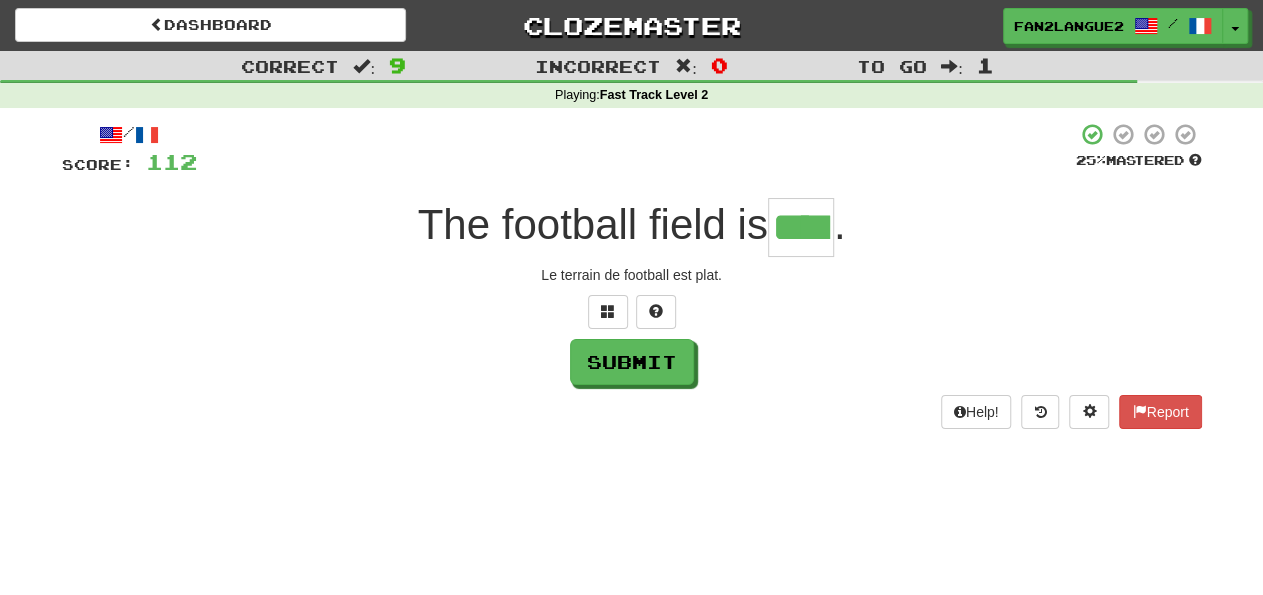 type on "****" 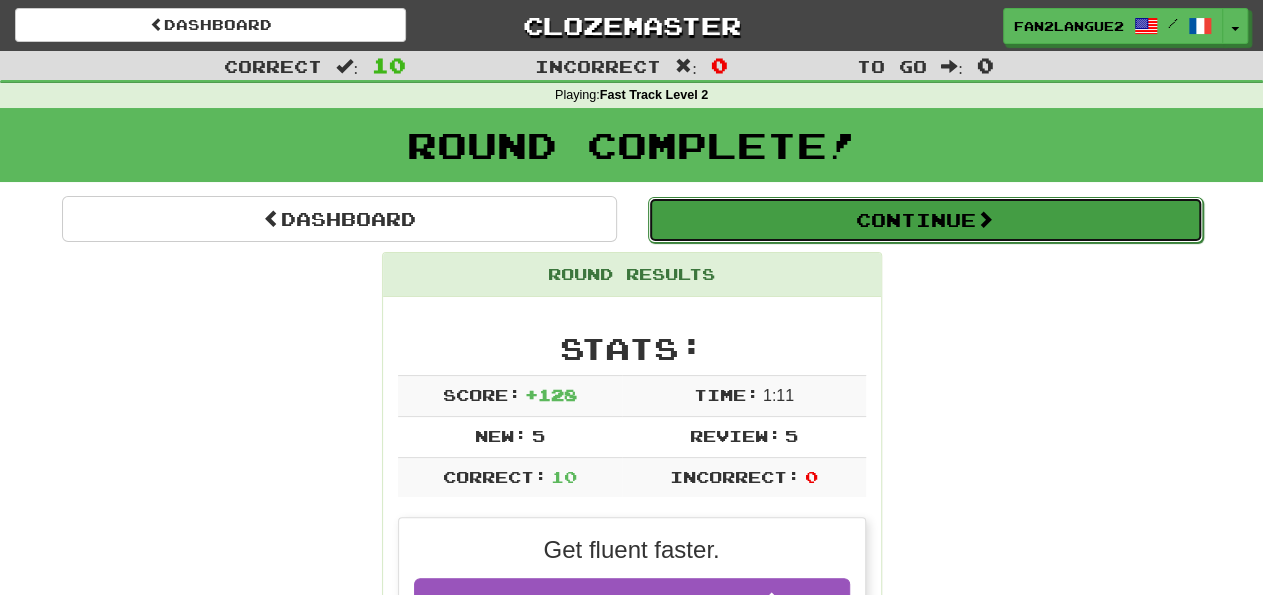 click on "Continue" at bounding box center [925, 220] 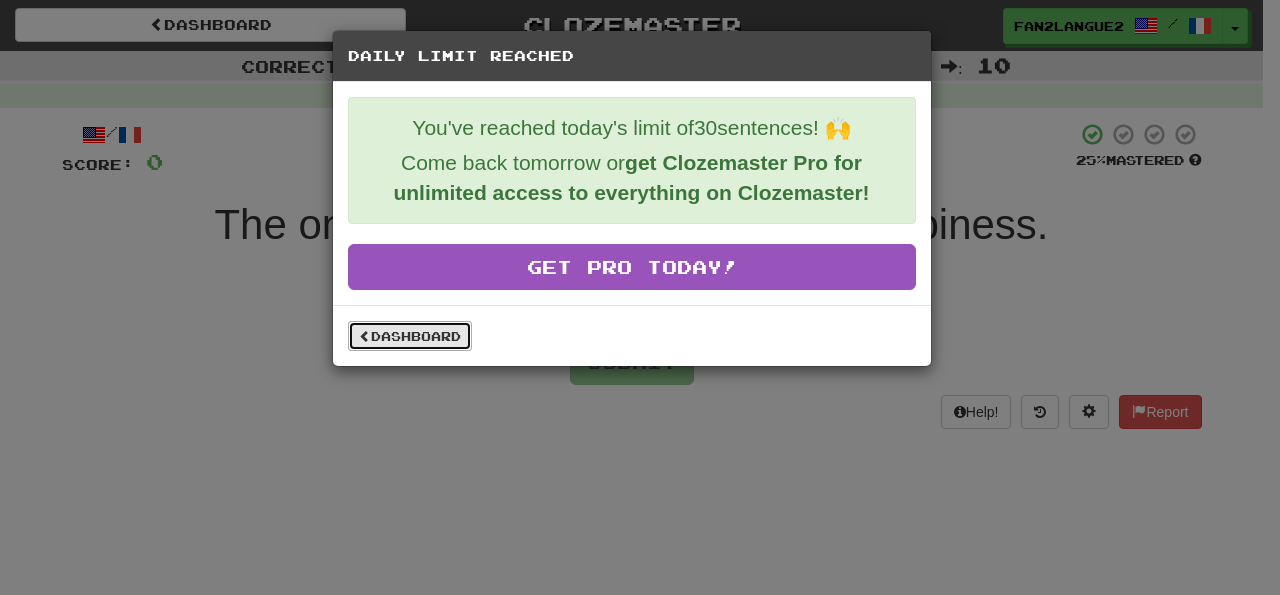 click on "Dashboard" at bounding box center (410, 336) 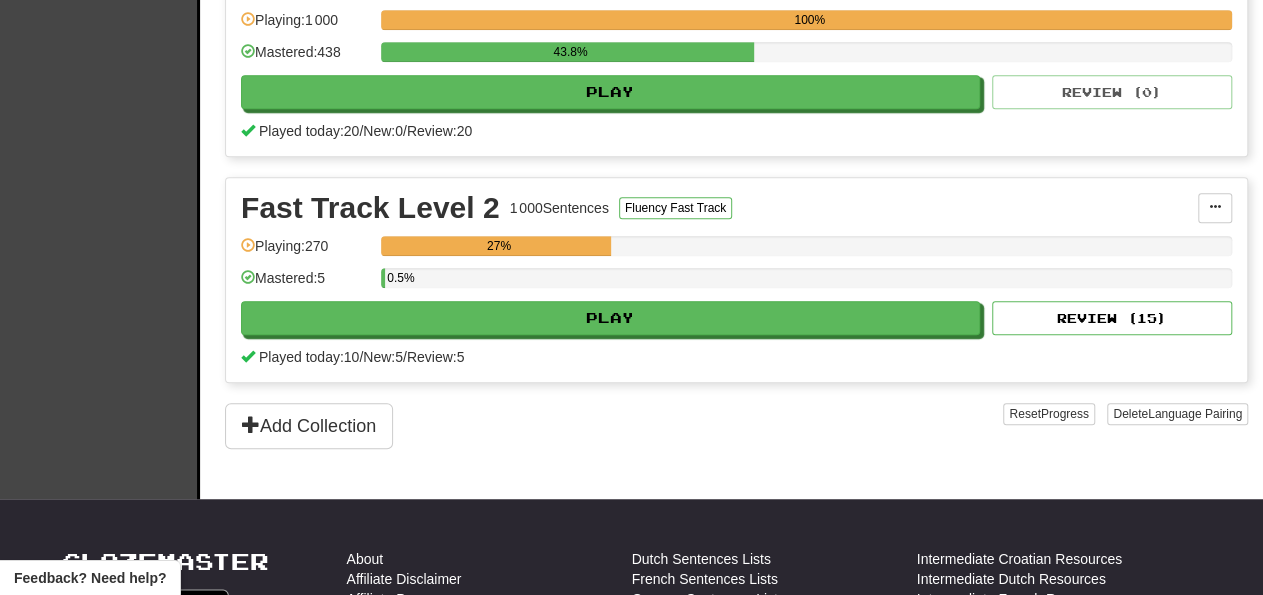 scroll, scrollTop: 513, scrollLeft: 0, axis: vertical 